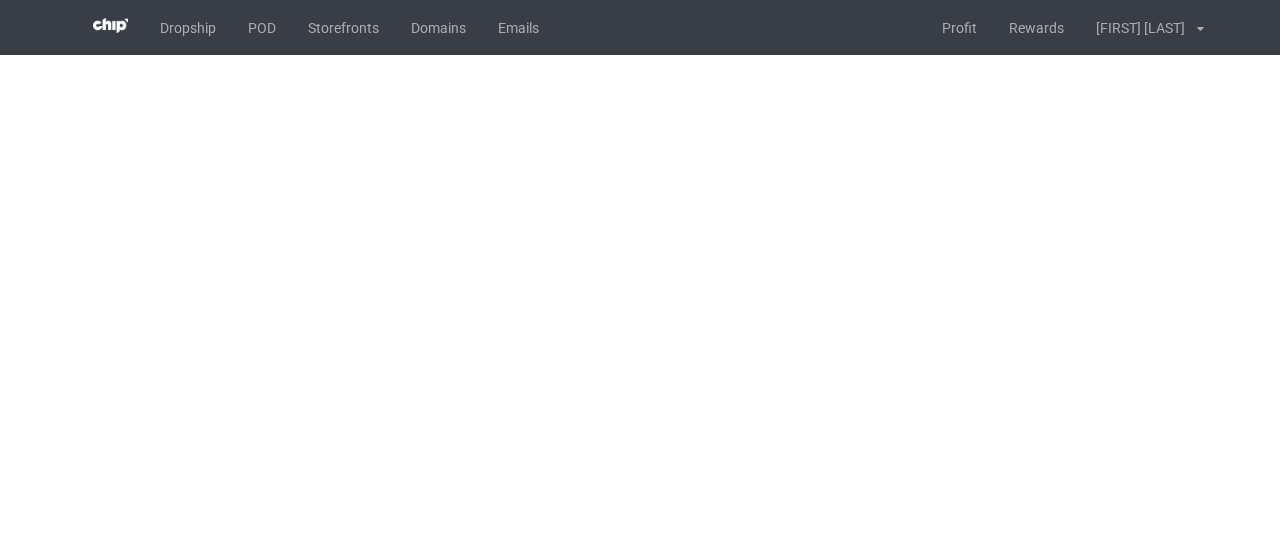 scroll, scrollTop: 0, scrollLeft: 0, axis: both 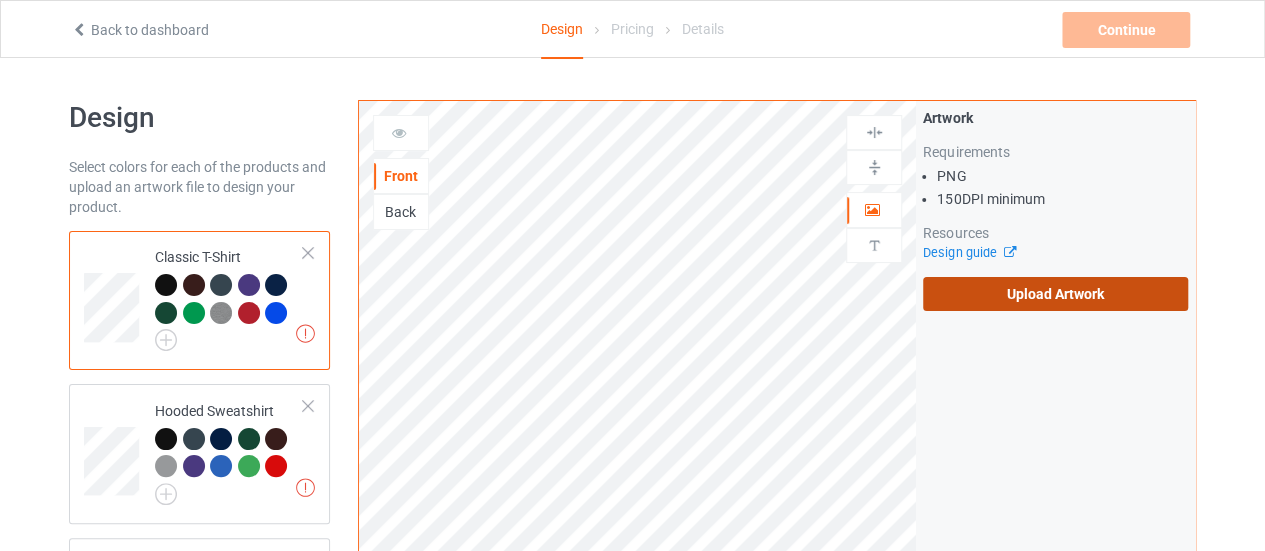 click on "Upload Artwork" at bounding box center (1055, 294) 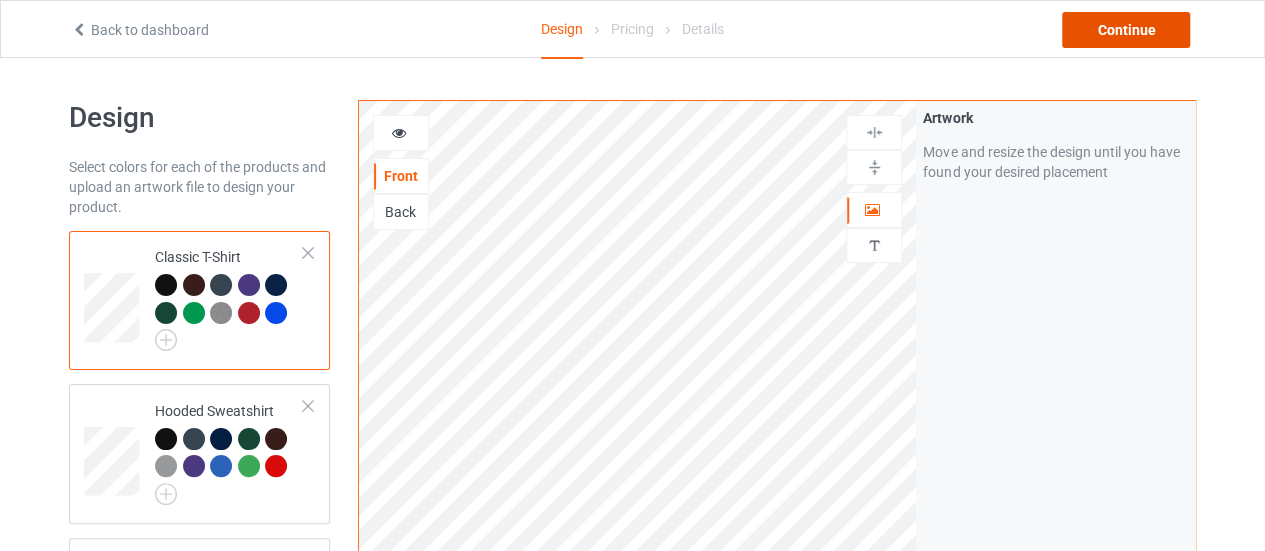click on "Continue" at bounding box center (1126, 30) 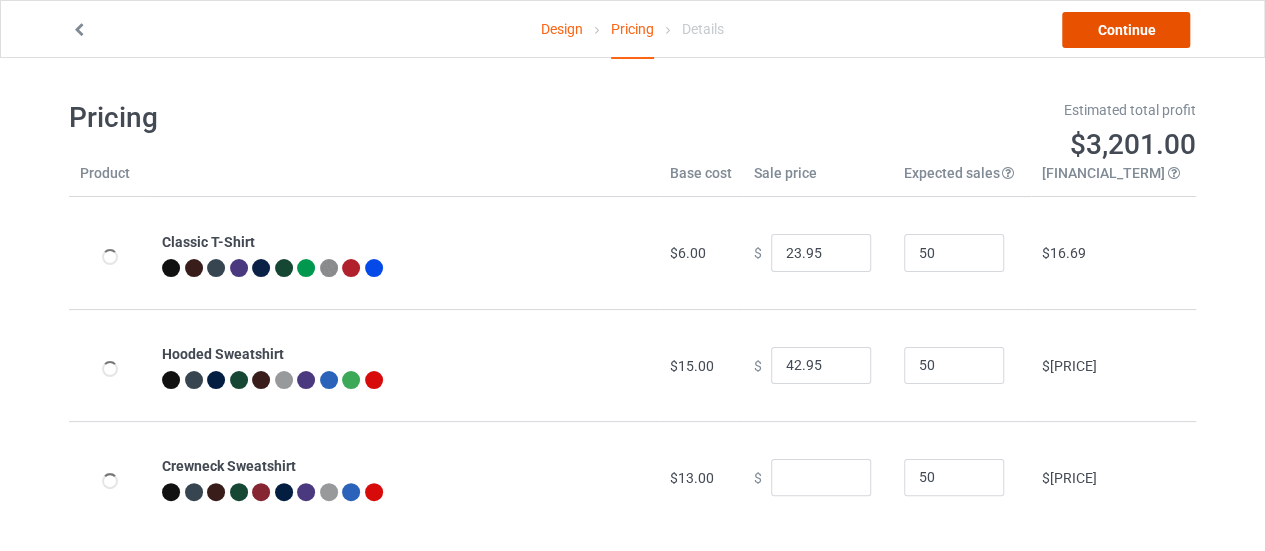 click on "Continue" at bounding box center [1126, 30] 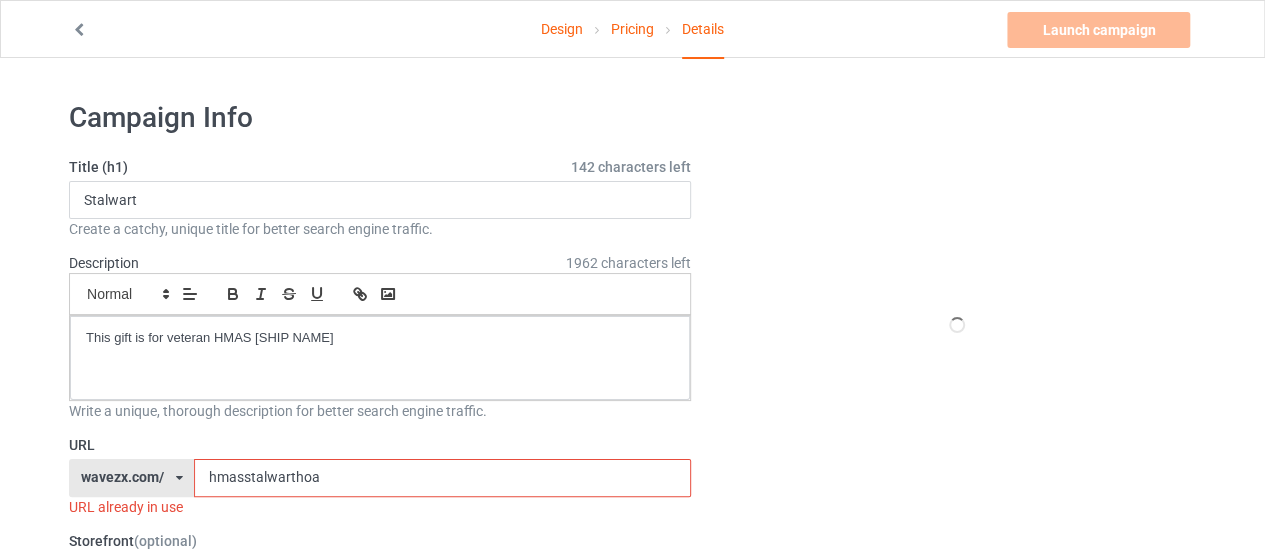 scroll, scrollTop: 310, scrollLeft: 0, axis: vertical 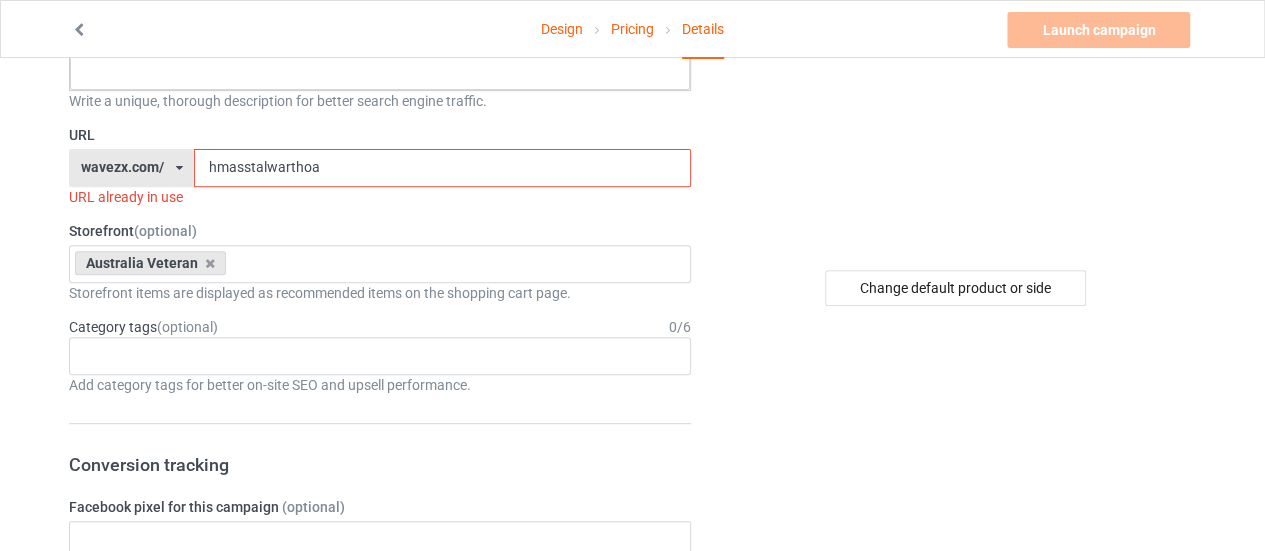 click on "hmasstalwarthoa" at bounding box center [442, 168] 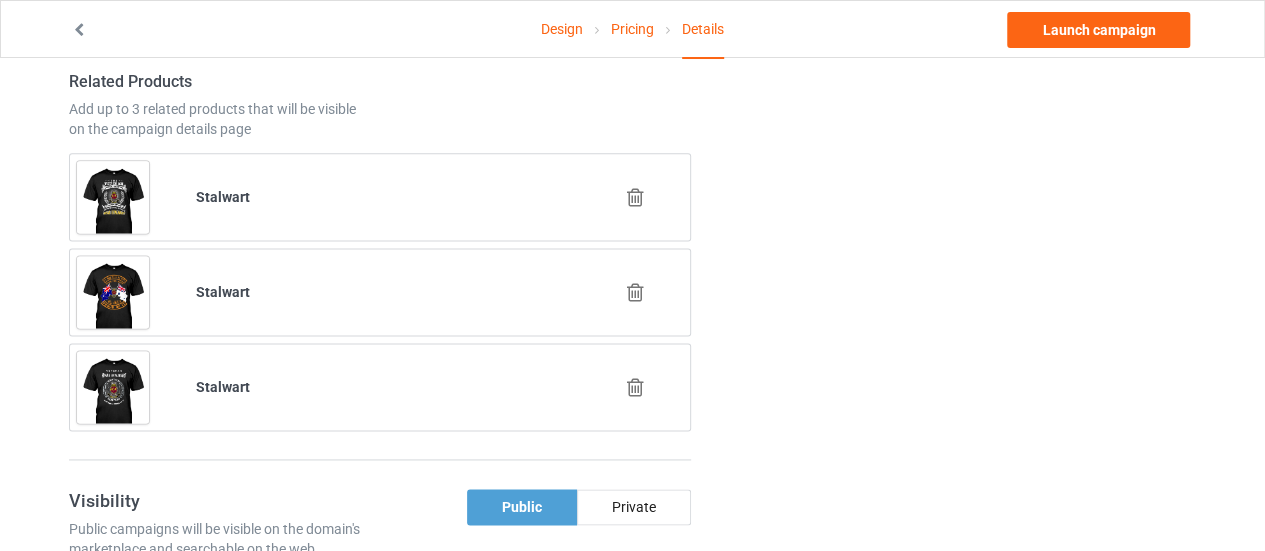scroll, scrollTop: 1235, scrollLeft: 0, axis: vertical 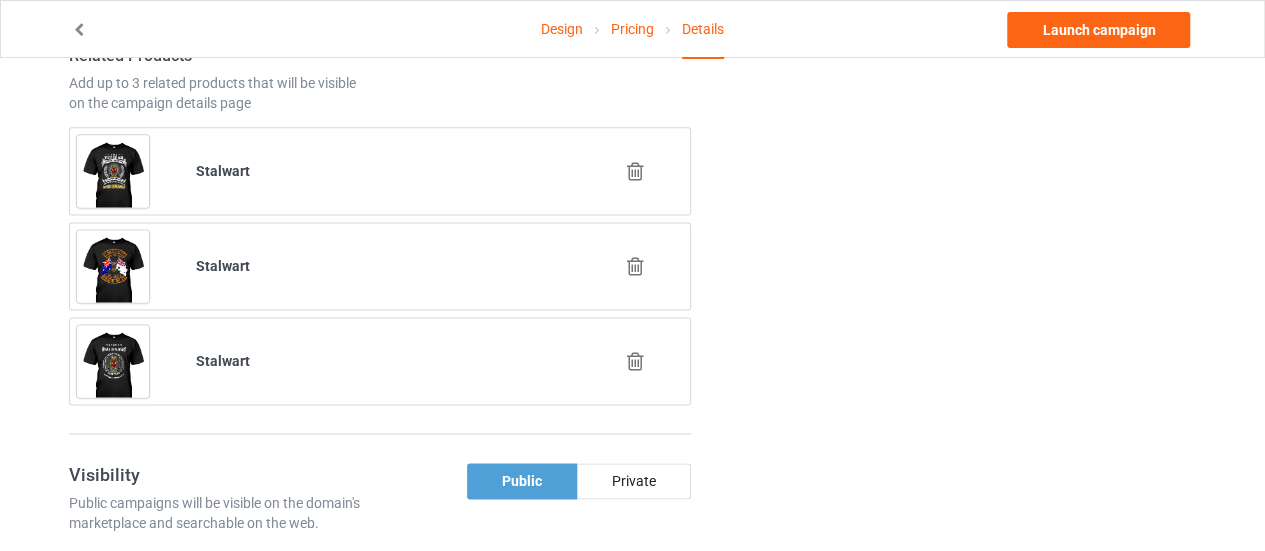 type on "hmasstalwartchoose" 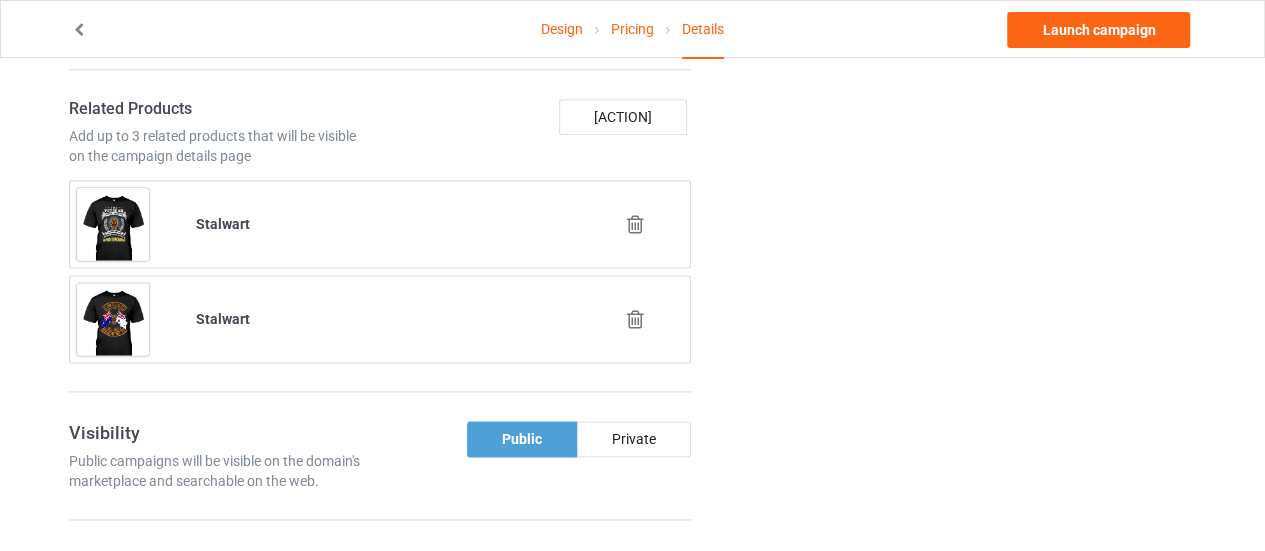 scroll, scrollTop: 1180, scrollLeft: 0, axis: vertical 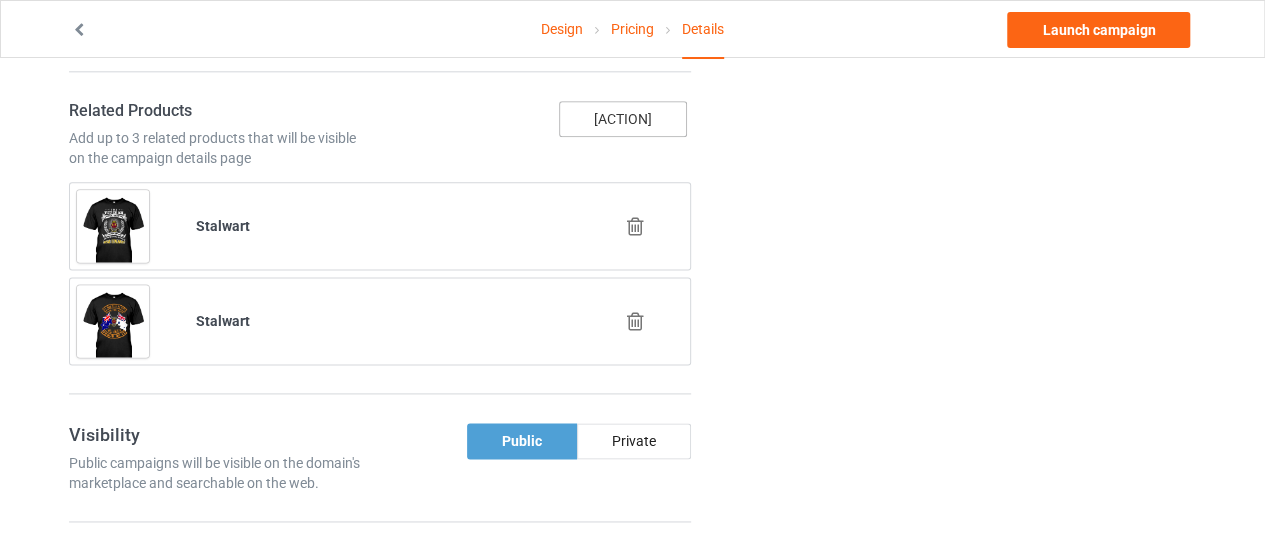 click on "Add campaign" at bounding box center (623, 119) 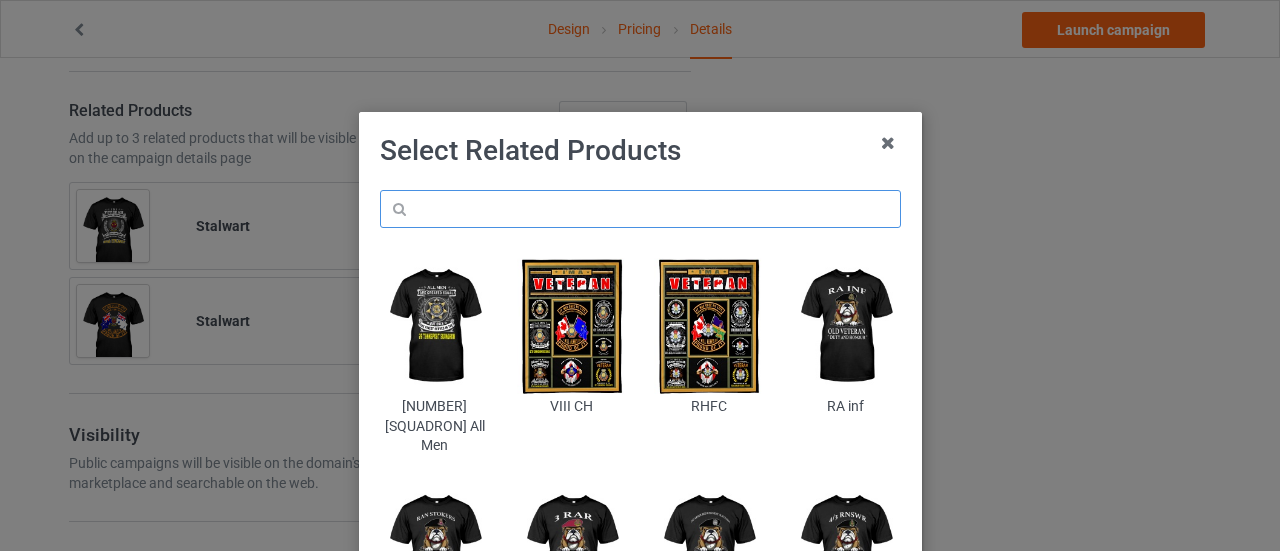 click at bounding box center [640, 209] 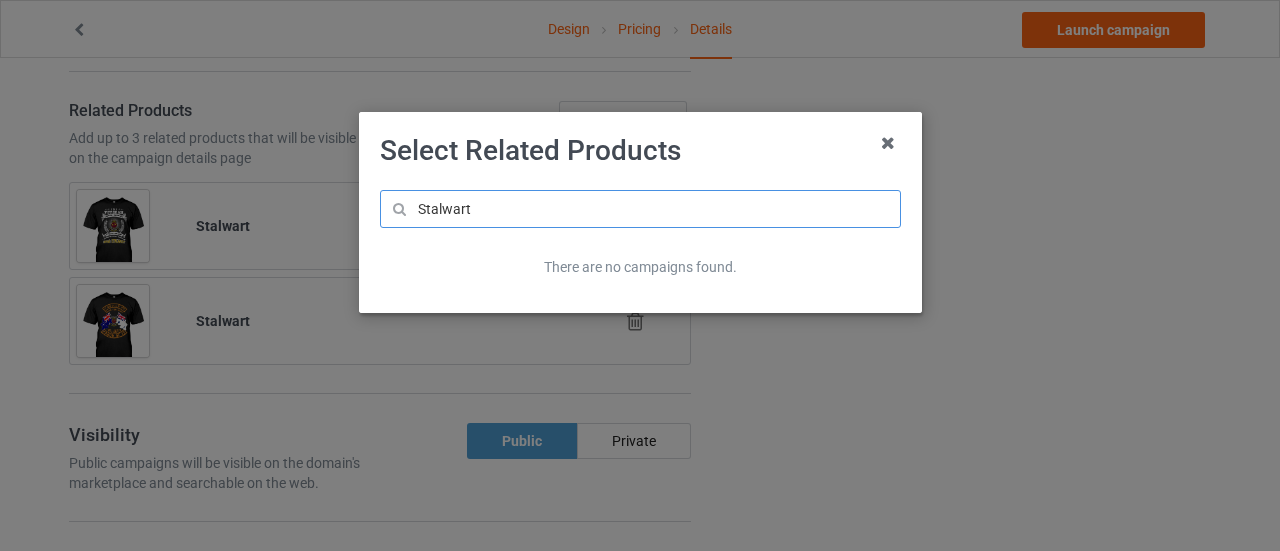 type on "Stalwart" 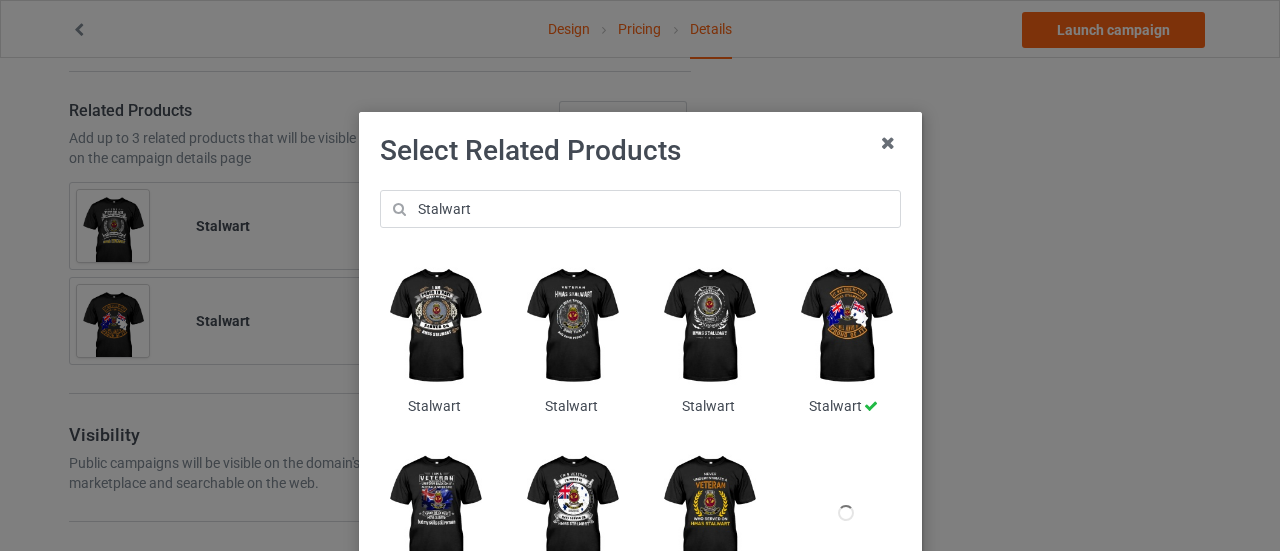 click at bounding box center [434, 326] 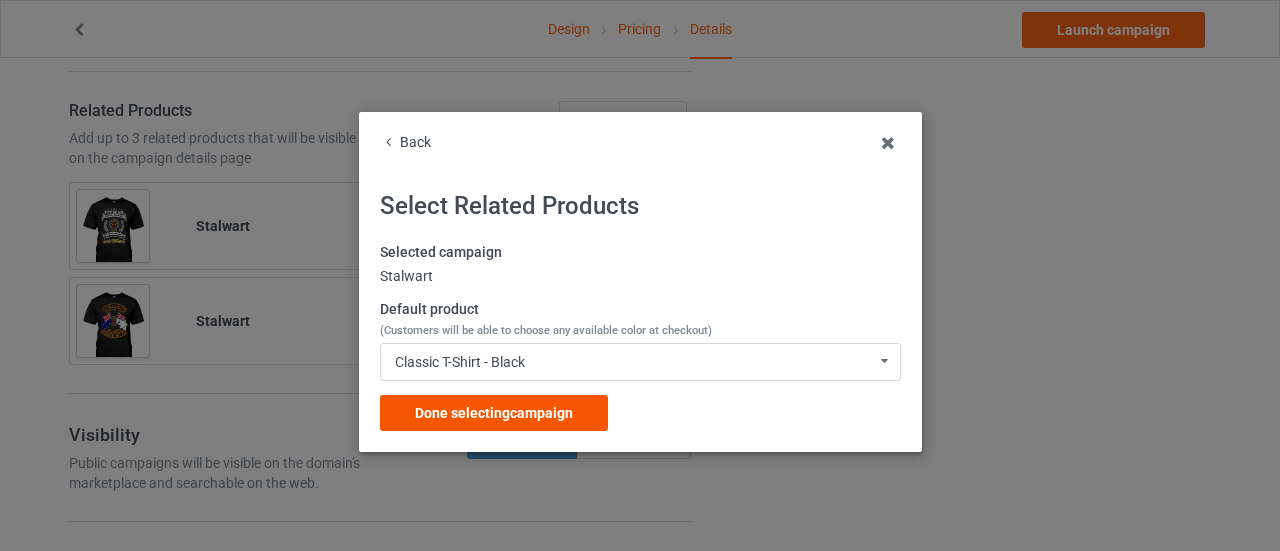 click on "Done selecting  campaign" at bounding box center (494, 413) 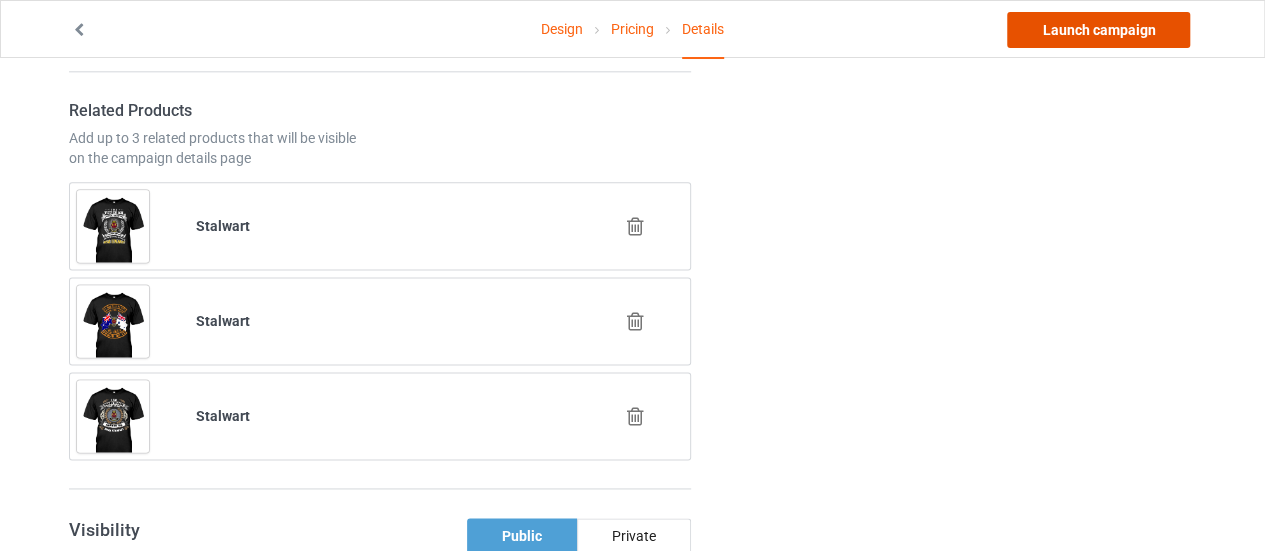 click on "Launch campaign" at bounding box center [1098, 30] 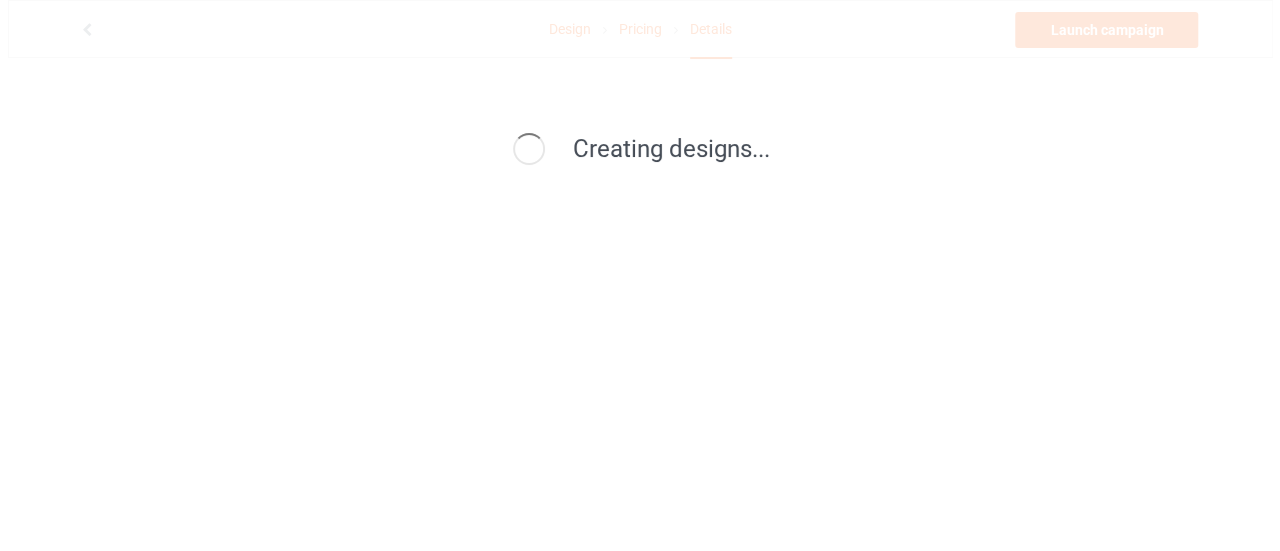 scroll, scrollTop: 0, scrollLeft: 0, axis: both 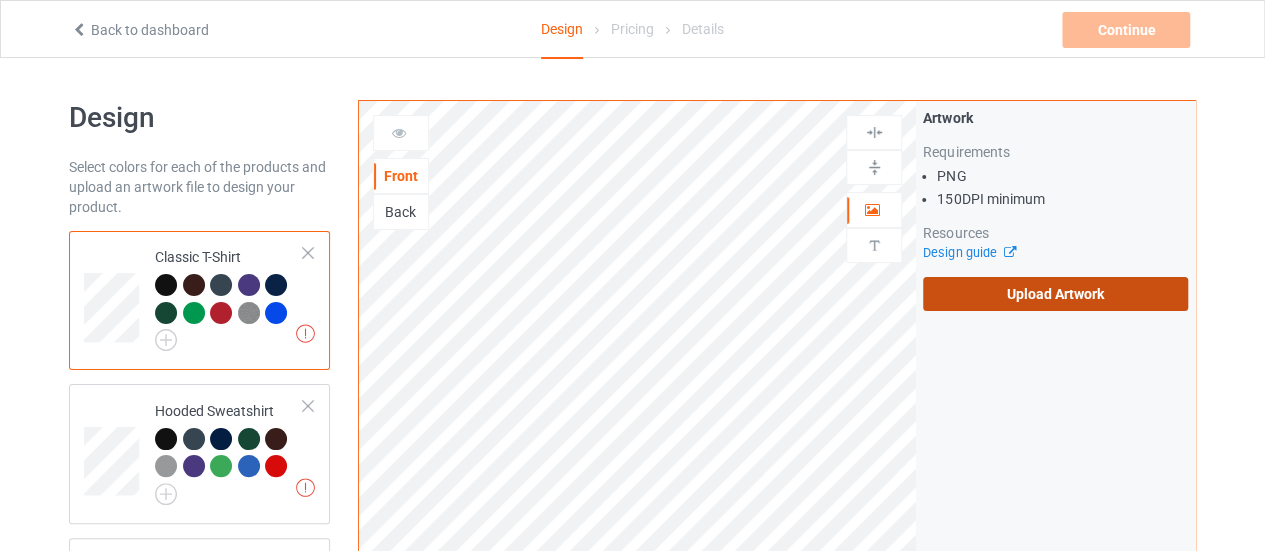 click on "Upload Artwork" at bounding box center (1055, 294) 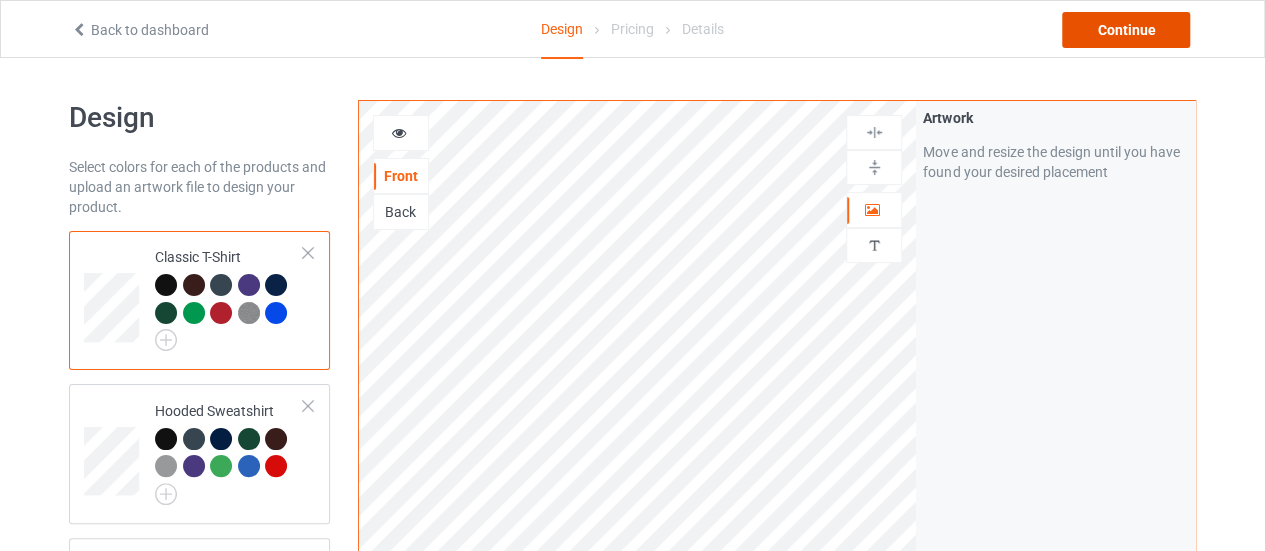 click on "Continue" at bounding box center (1126, 30) 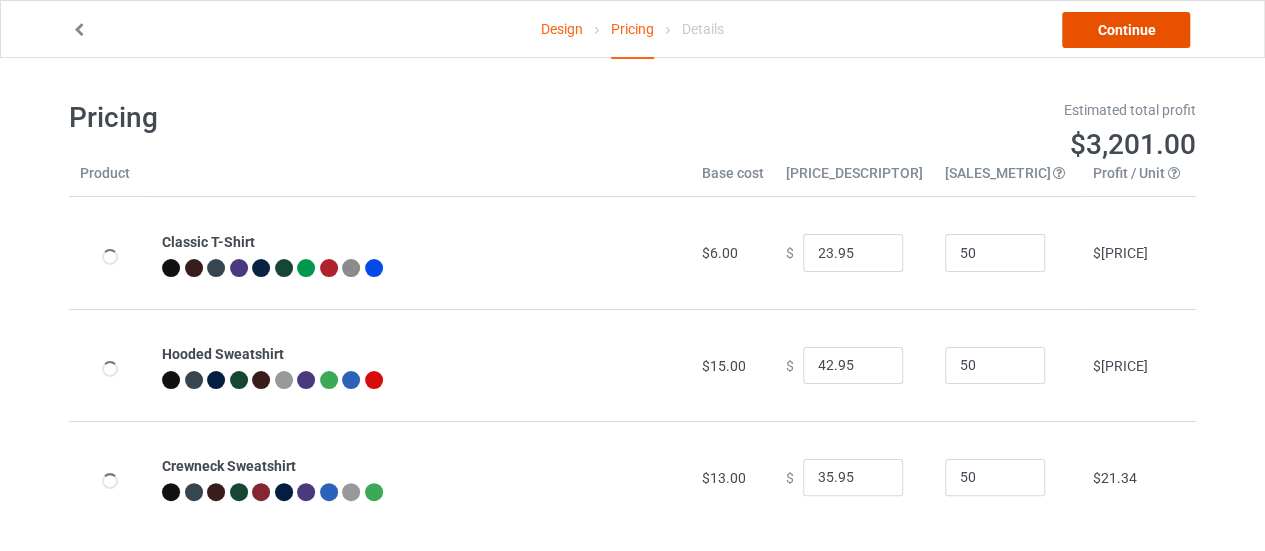 click on "Continue" at bounding box center (1126, 30) 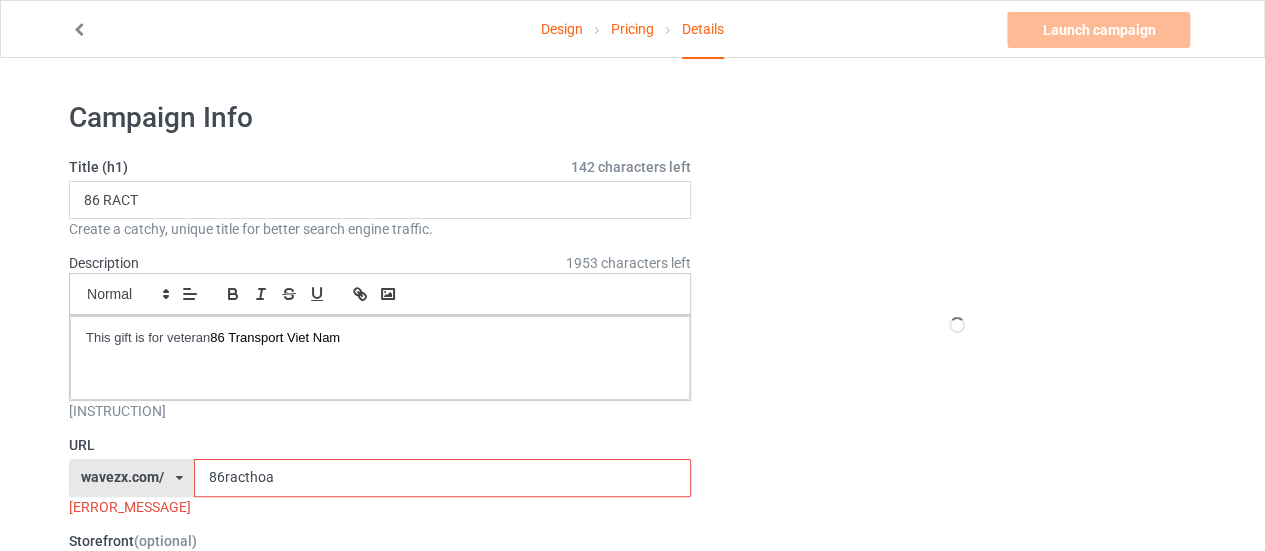 click on "86racthoa" at bounding box center [442, 478] 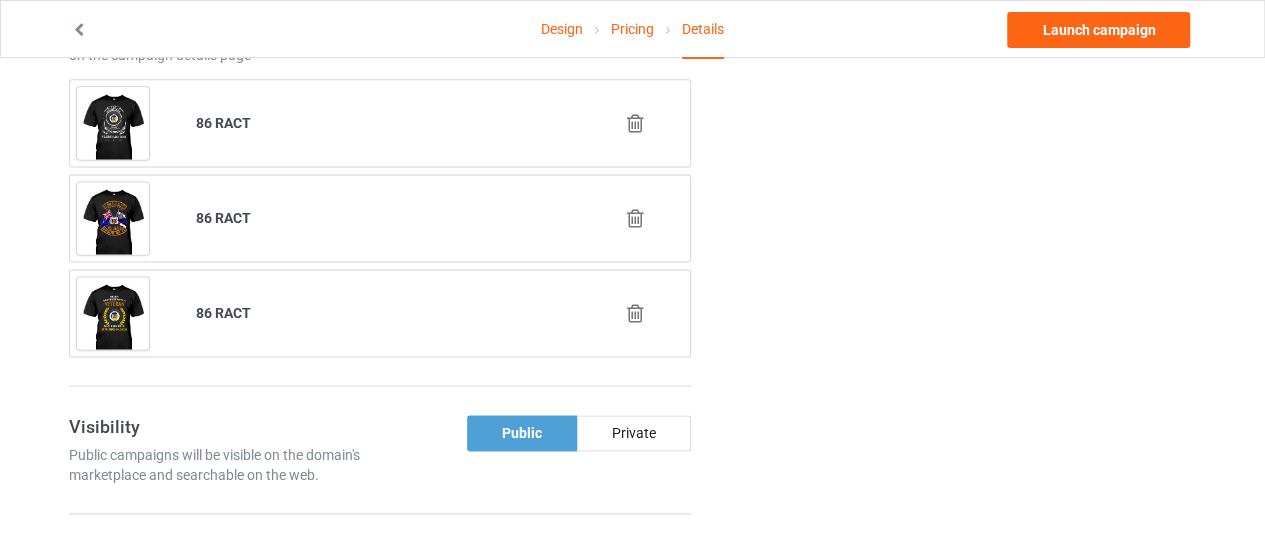 scroll, scrollTop: 1282, scrollLeft: 0, axis: vertical 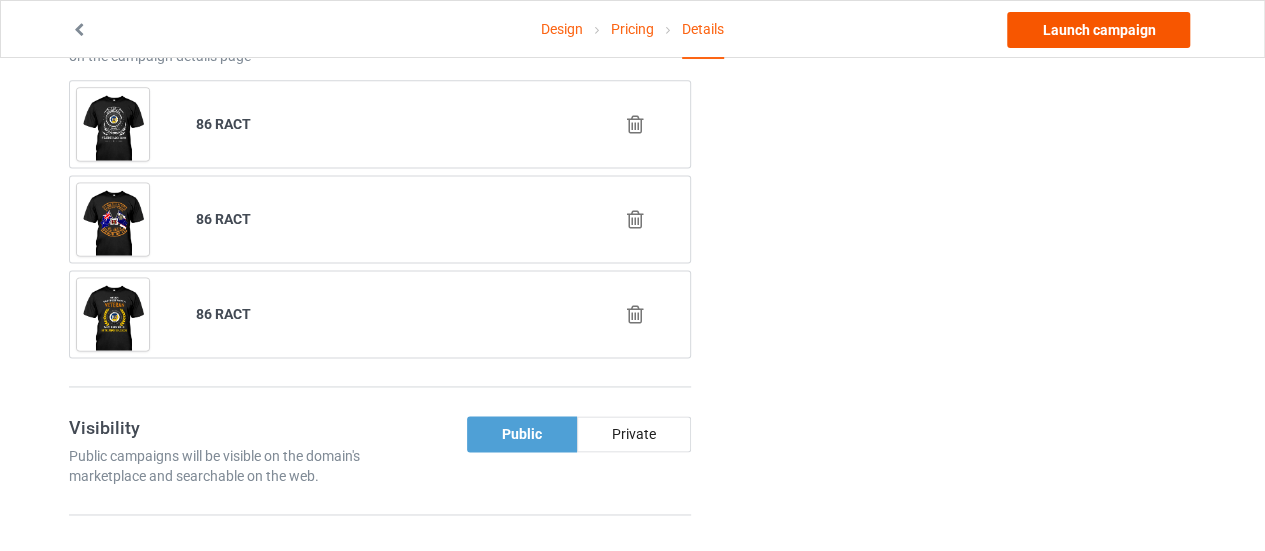 type on "[ALPHANUMERIC_STRING]" 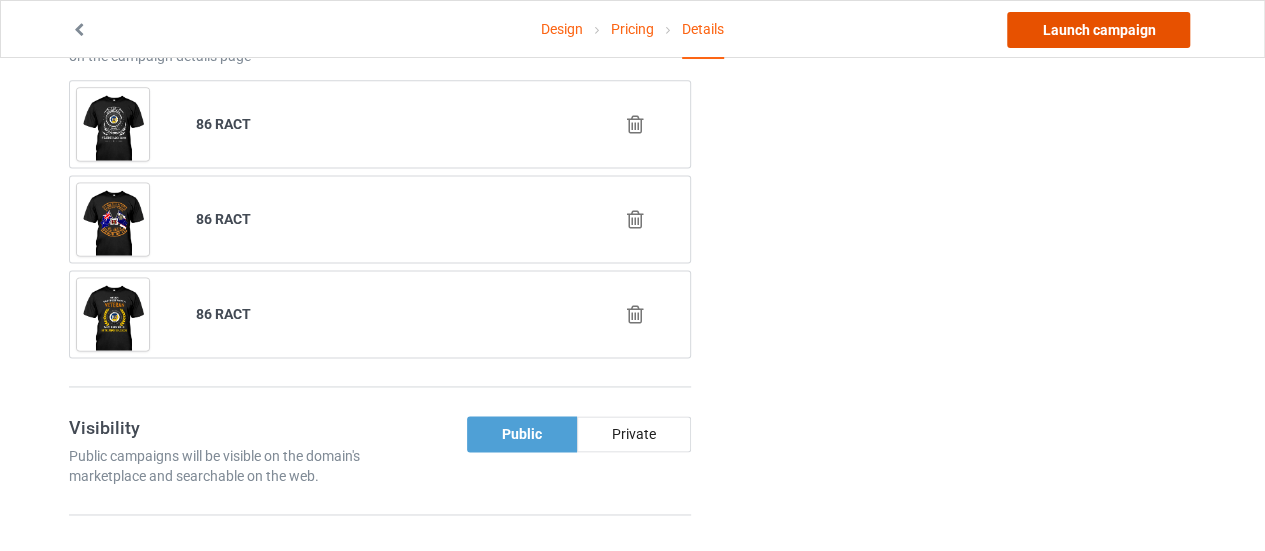 click on "Launch campaign" at bounding box center (1098, 30) 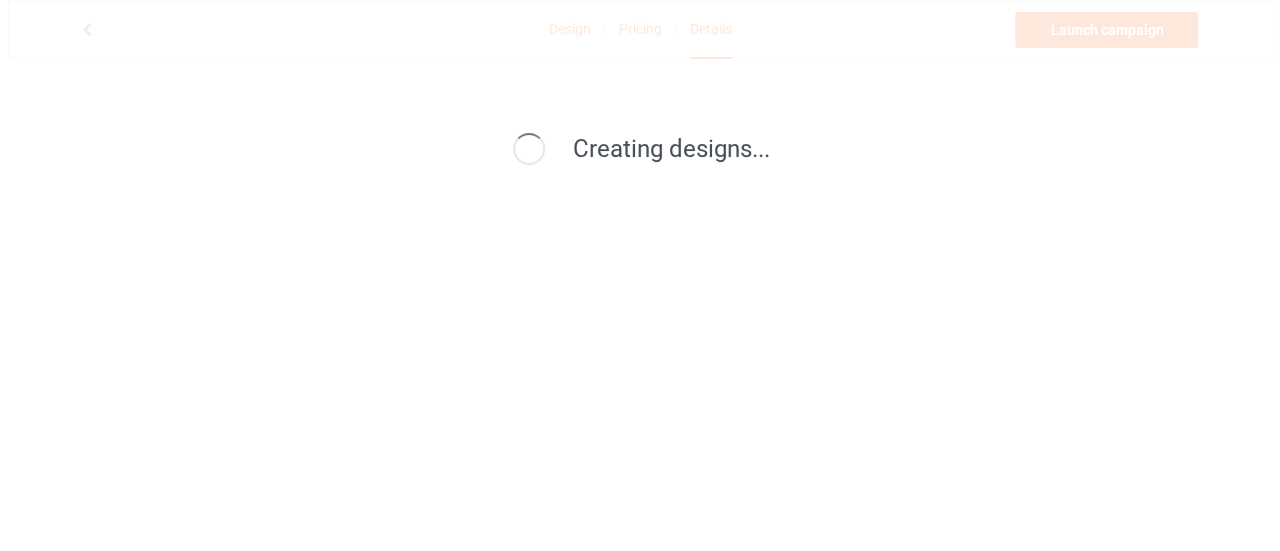 scroll, scrollTop: 0, scrollLeft: 0, axis: both 